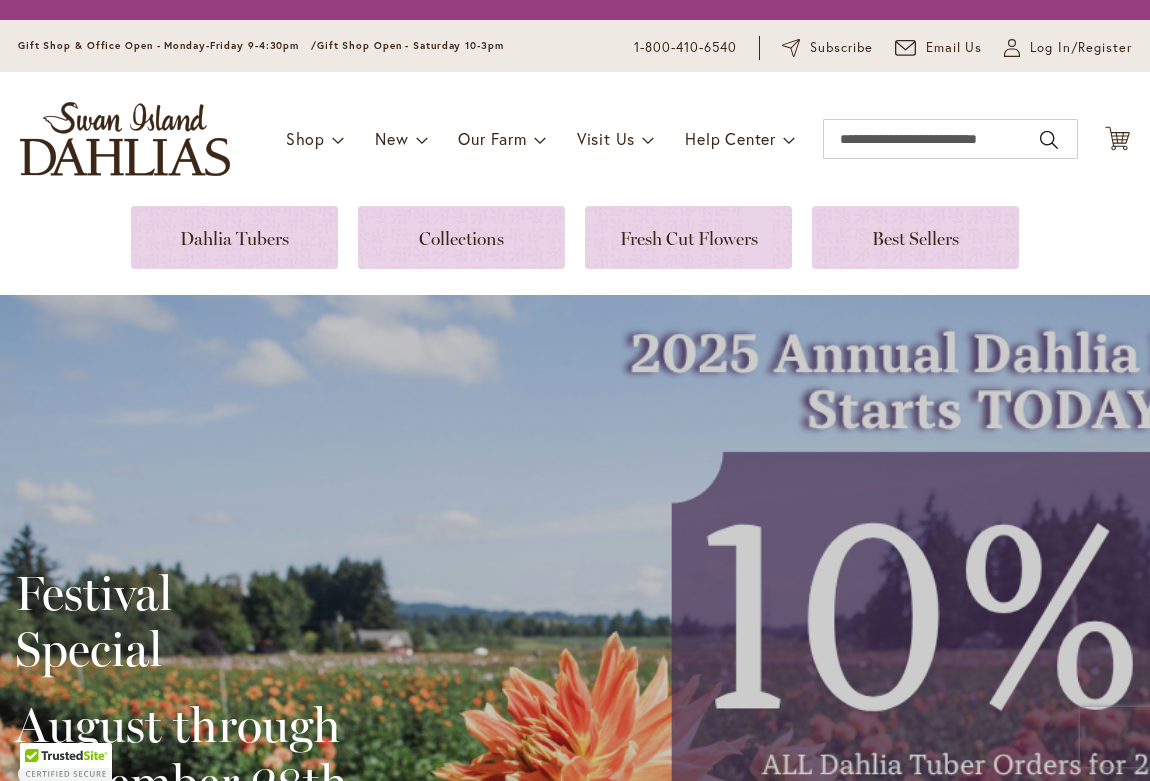 scroll, scrollTop: 0, scrollLeft: 0, axis: both 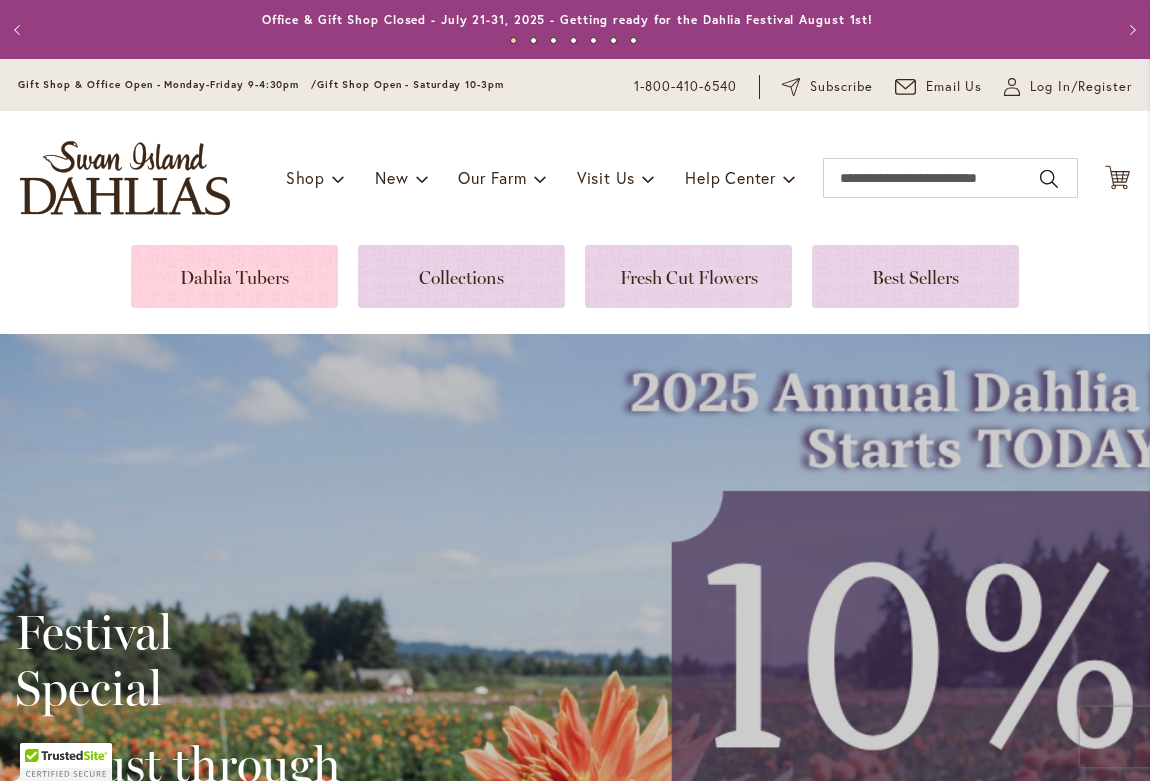 click at bounding box center (234, 276) 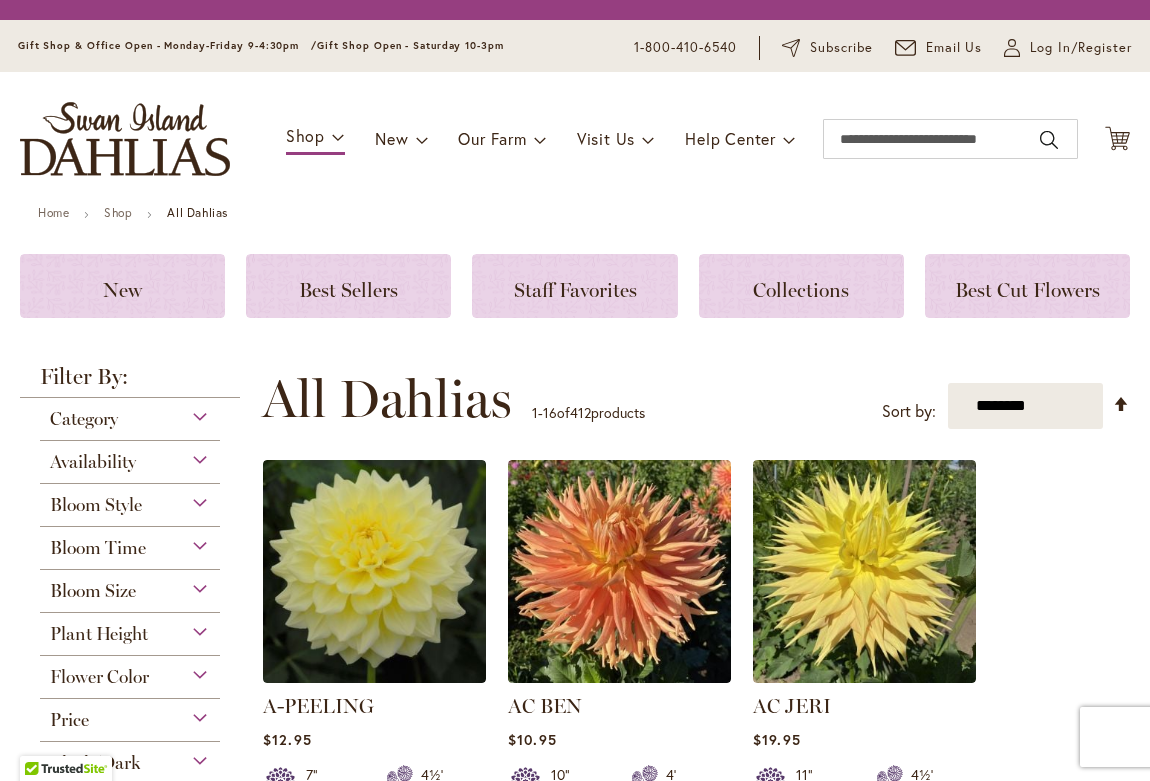 scroll, scrollTop: 0, scrollLeft: 0, axis: both 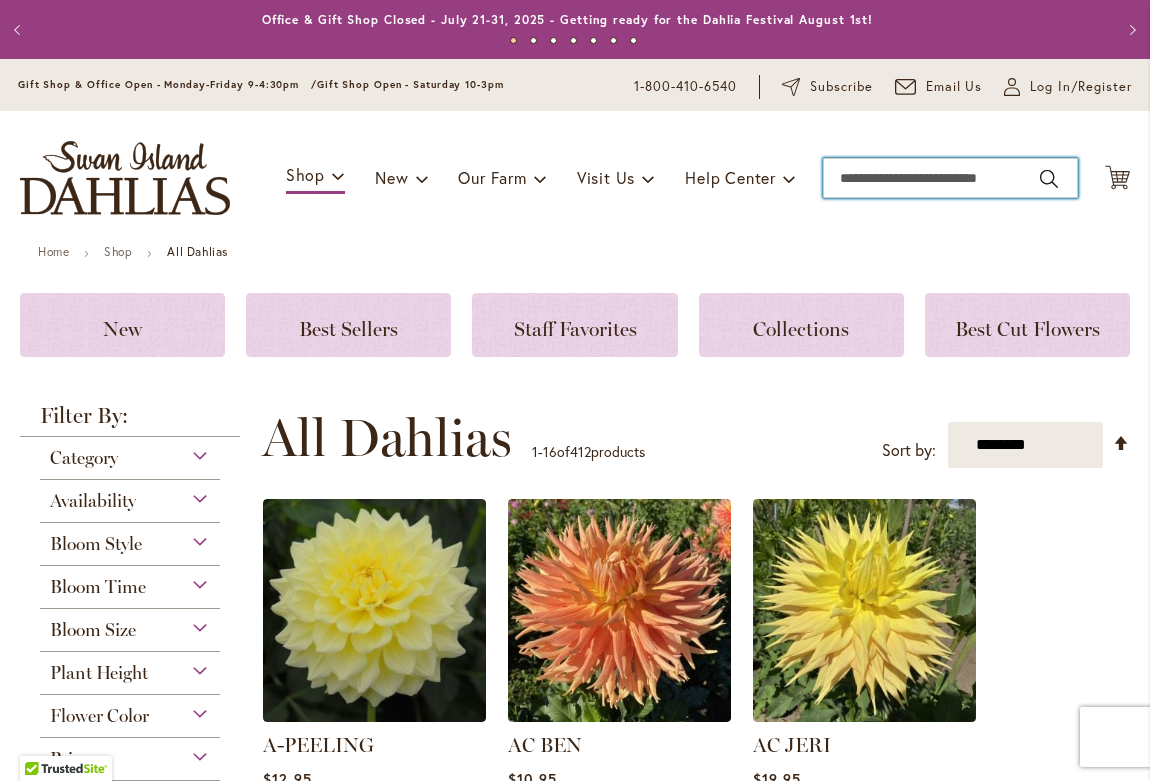click on "Search" at bounding box center (950, 178) 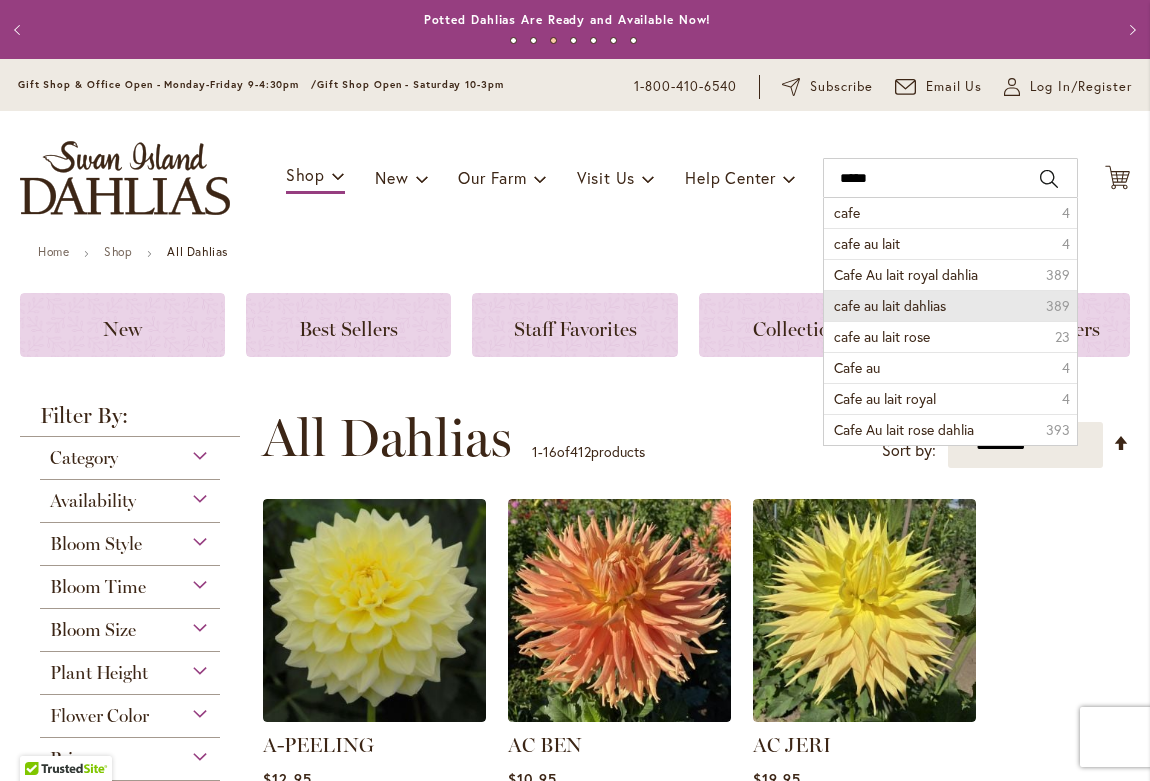 click on "cafe au lait dahlias" at bounding box center [890, 305] 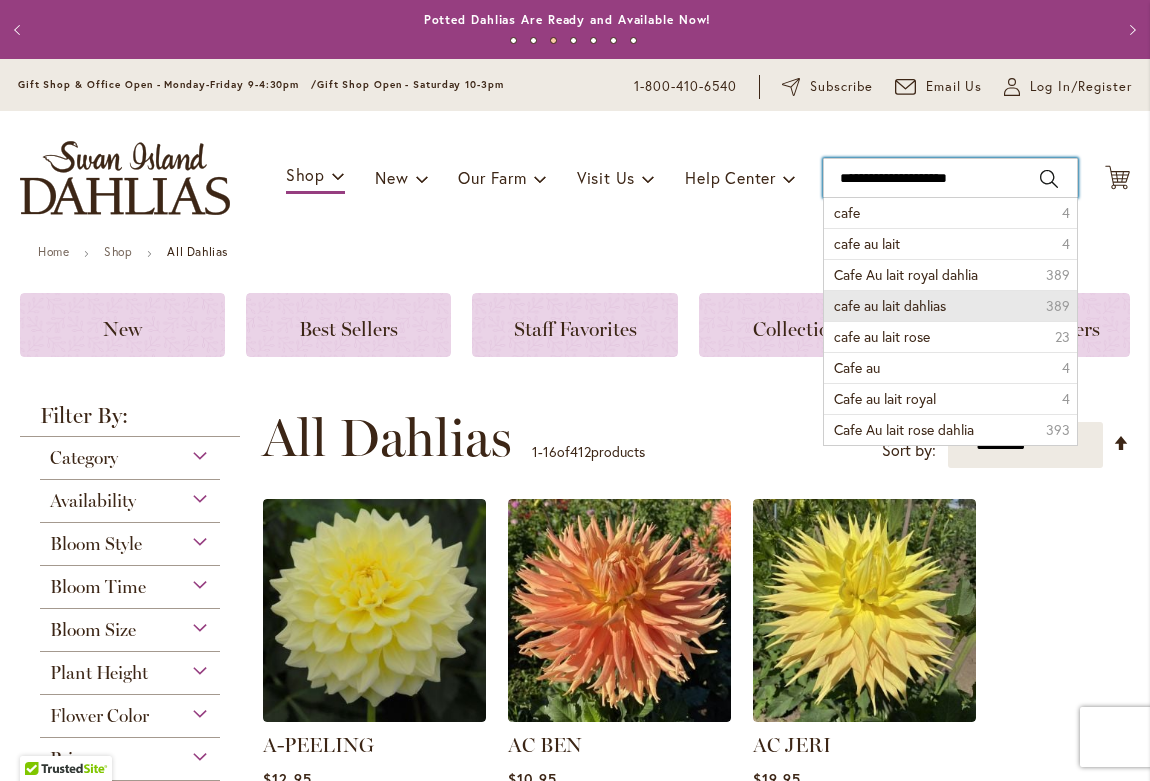 type on "**********" 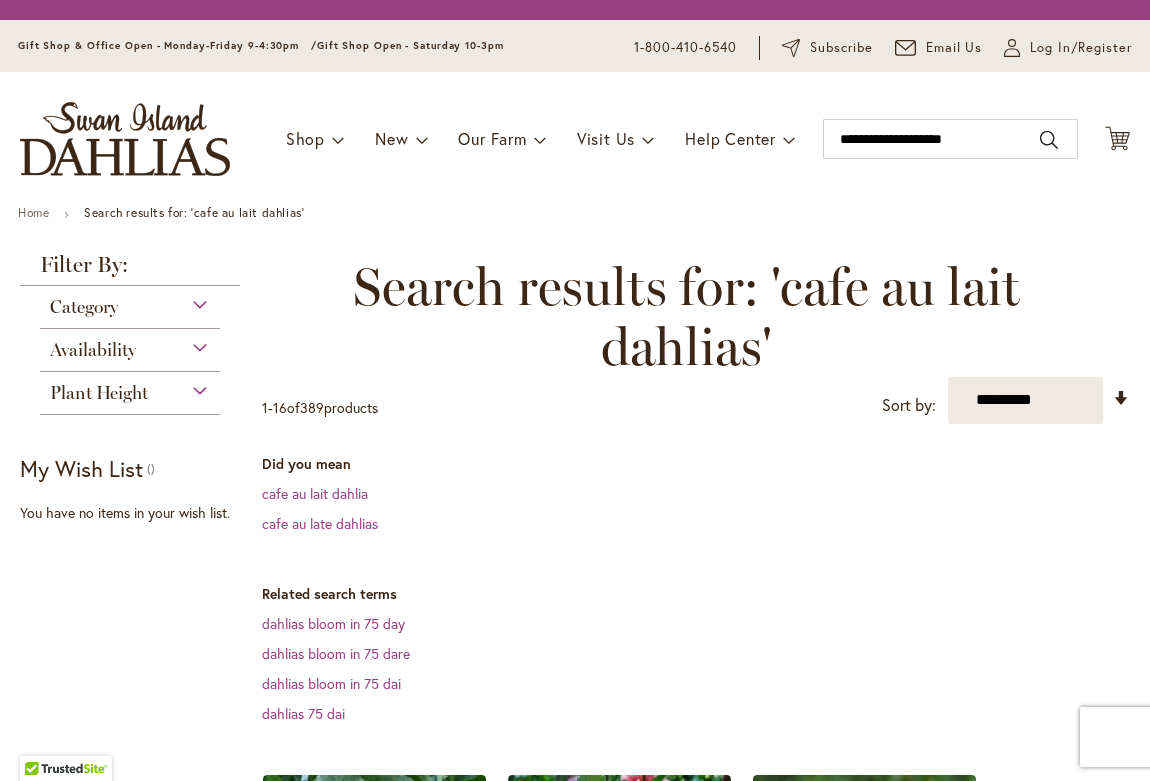 scroll, scrollTop: 0, scrollLeft: 0, axis: both 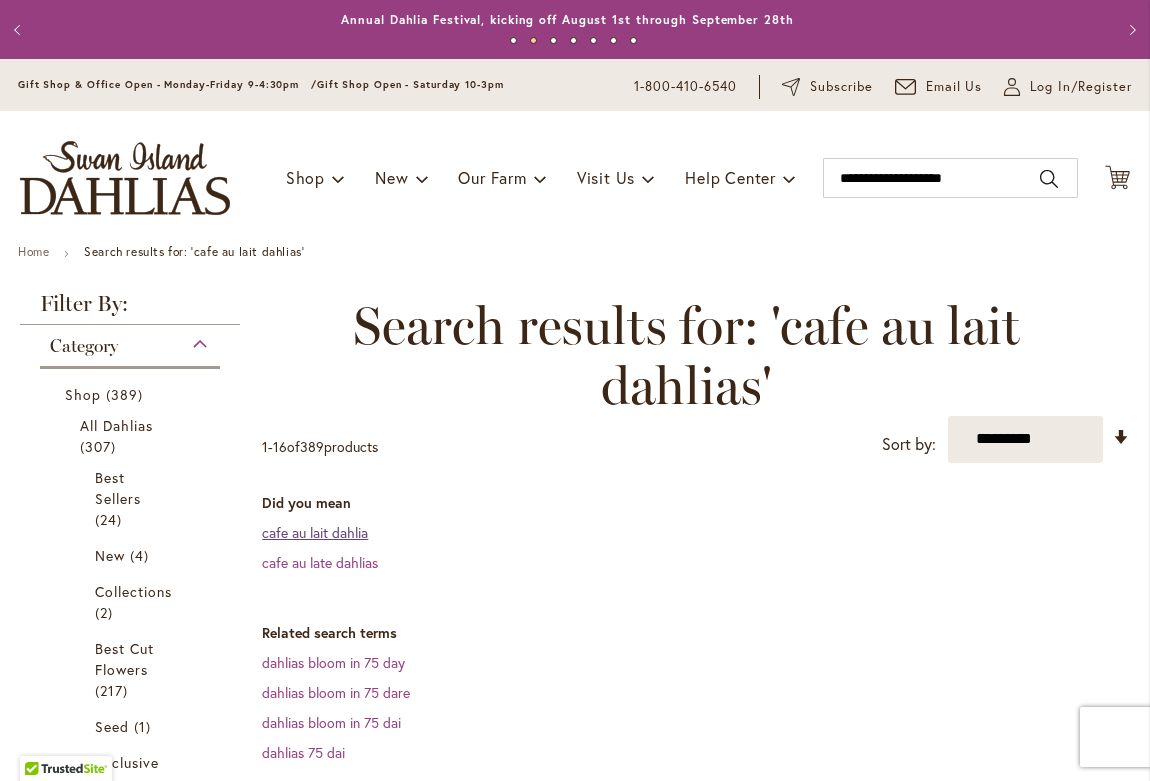 click on "cafe au lait dahlia" at bounding box center [315, 532] 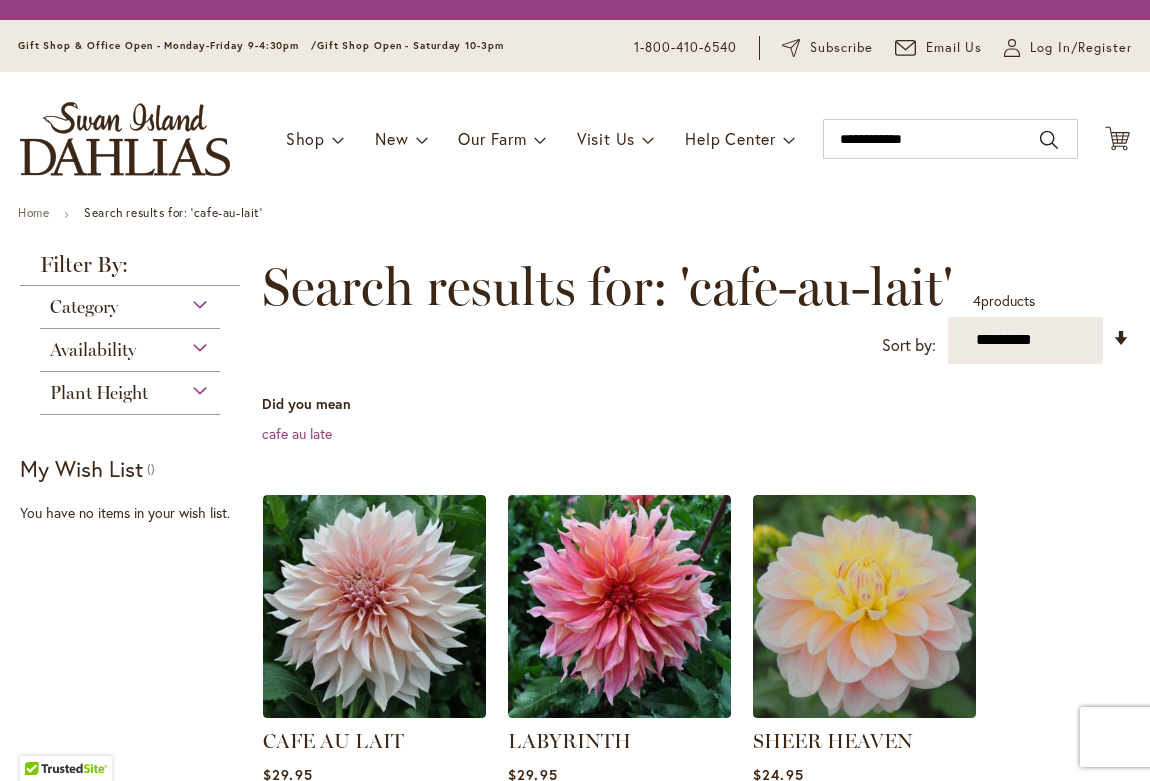 scroll, scrollTop: 0, scrollLeft: 0, axis: both 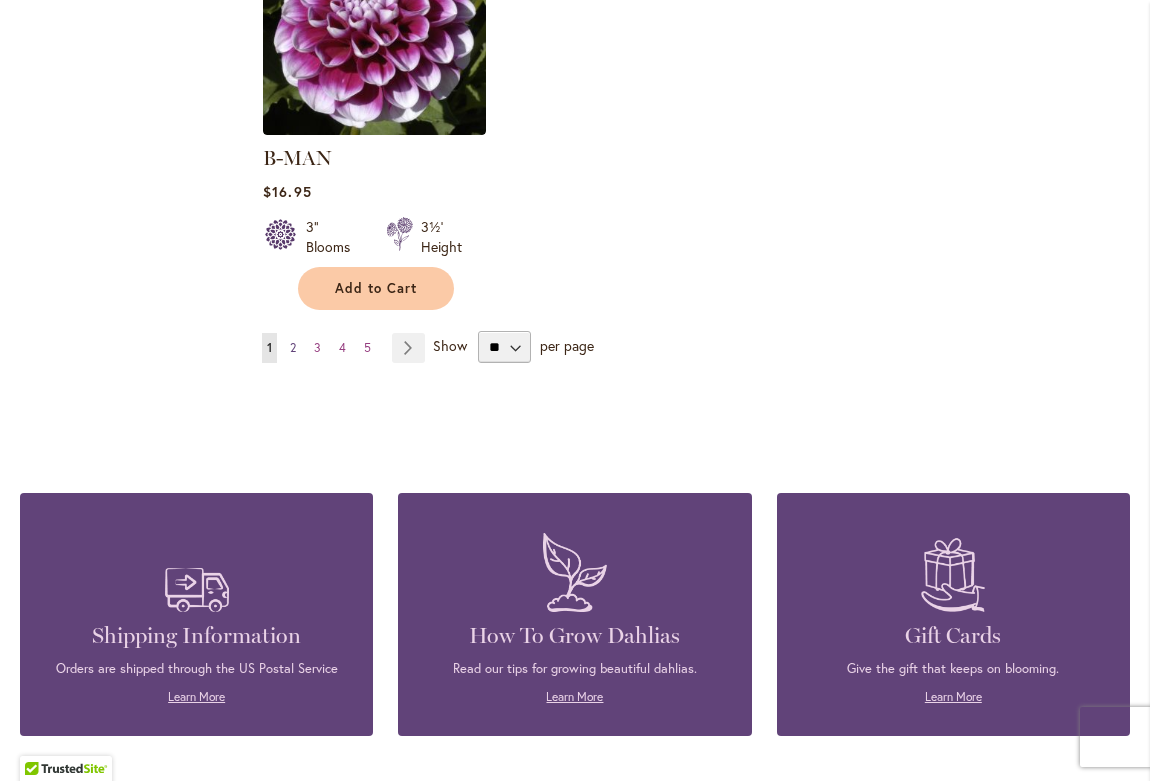 click on "2" at bounding box center [293, 347] 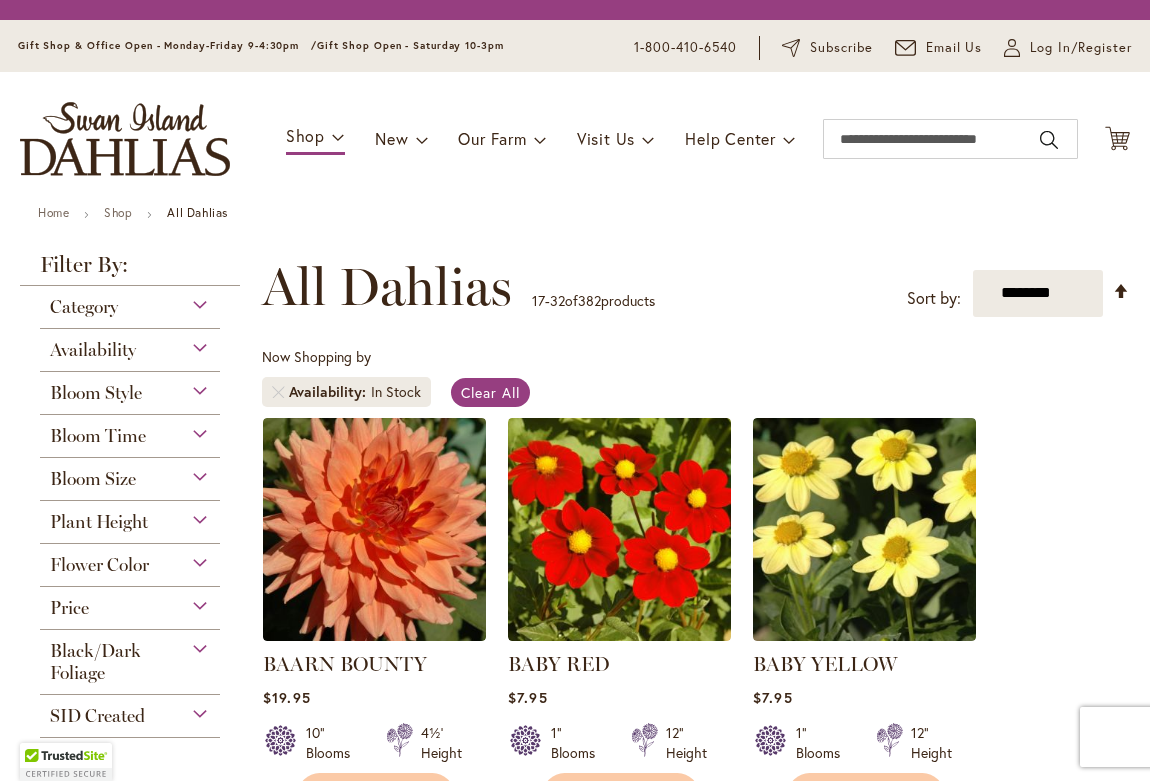 scroll, scrollTop: 0, scrollLeft: 0, axis: both 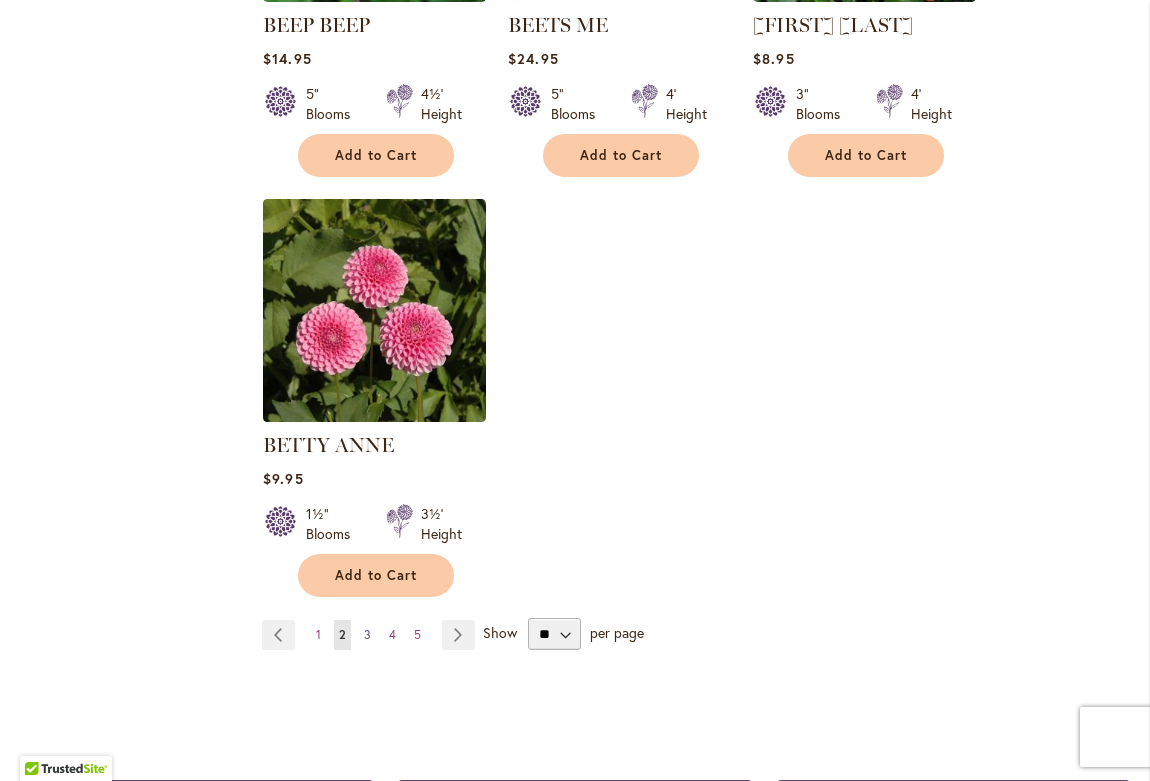 click on "3" at bounding box center (367, 634) 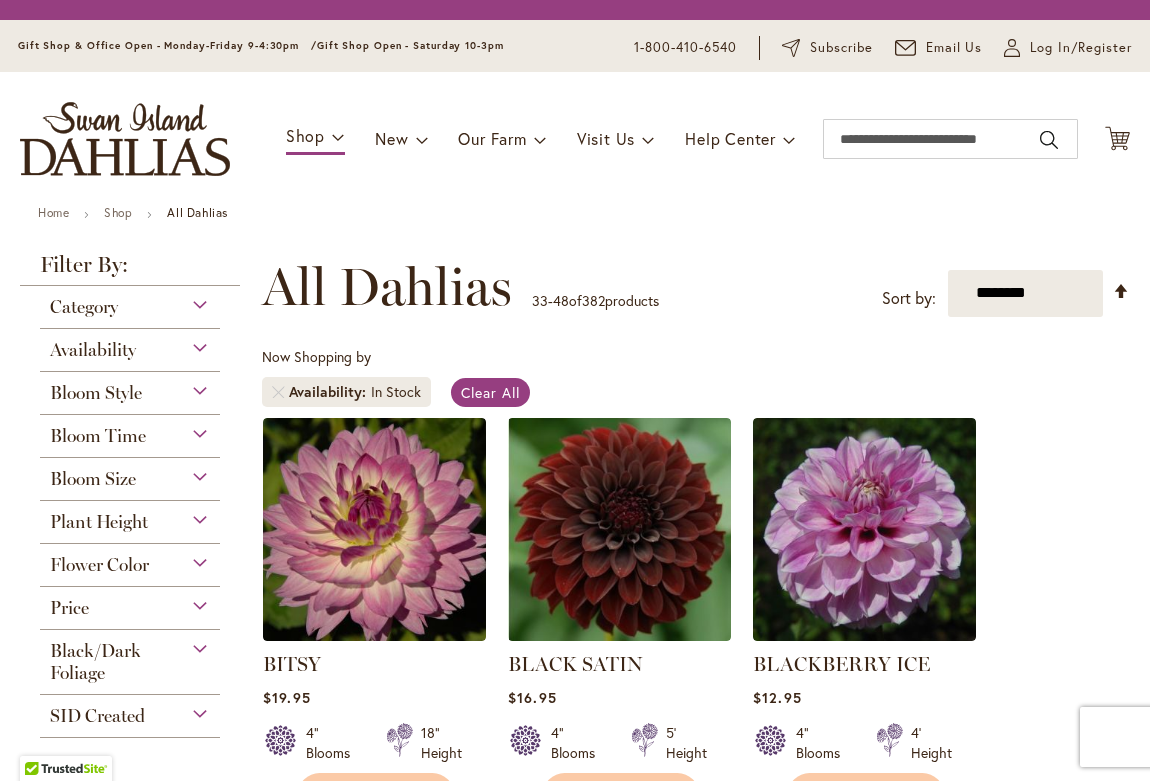 scroll, scrollTop: 0, scrollLeft: 0, axis: both 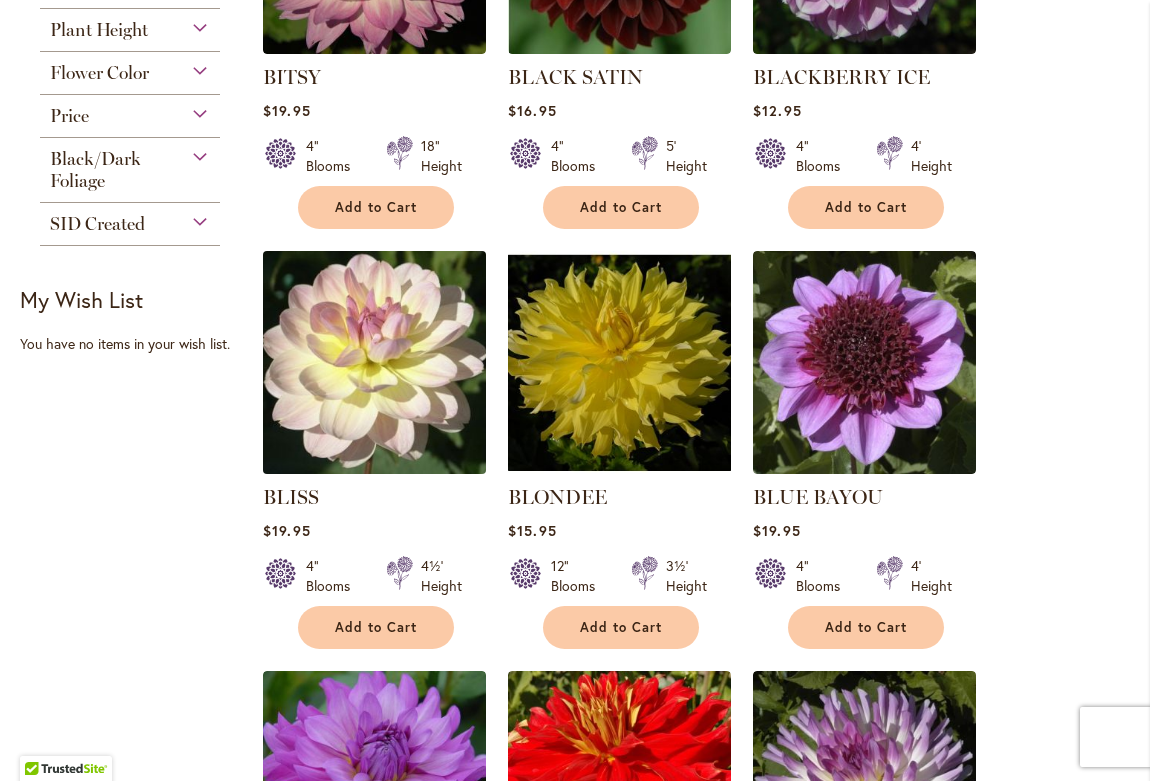click at bounding box center (375, 362) 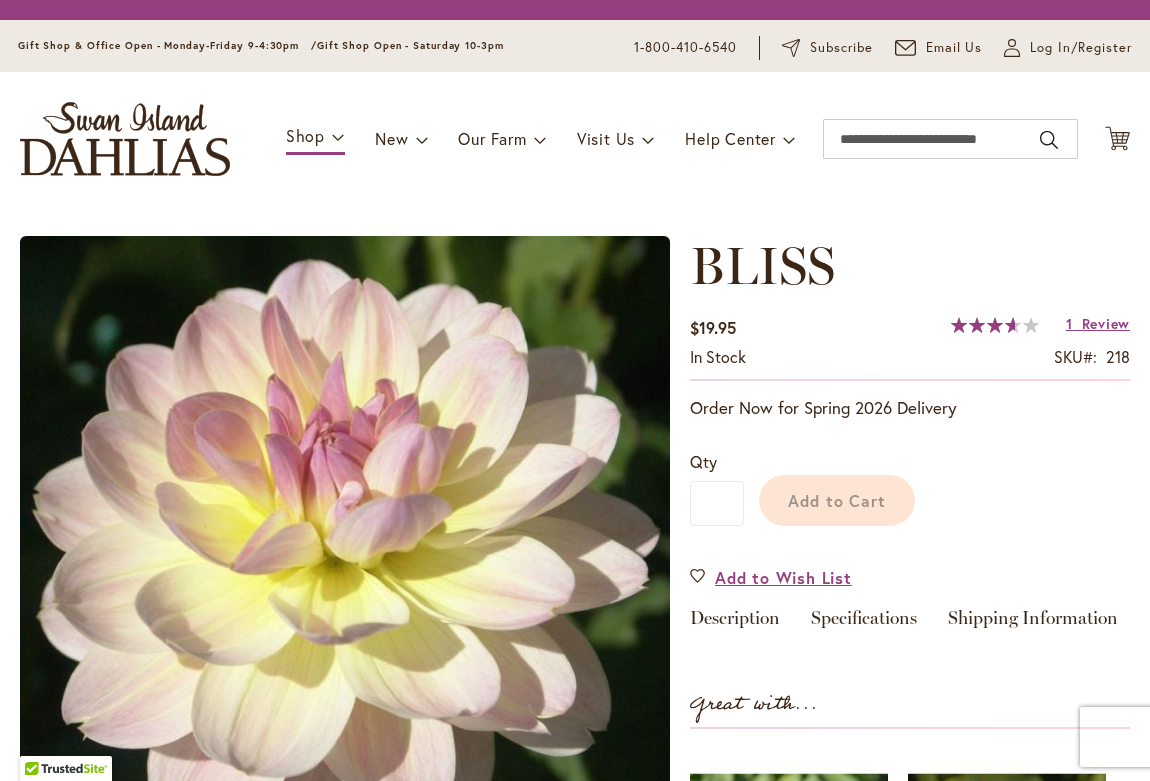 scroll, scrollTop: 0, scrollLeft: 0, axis: both 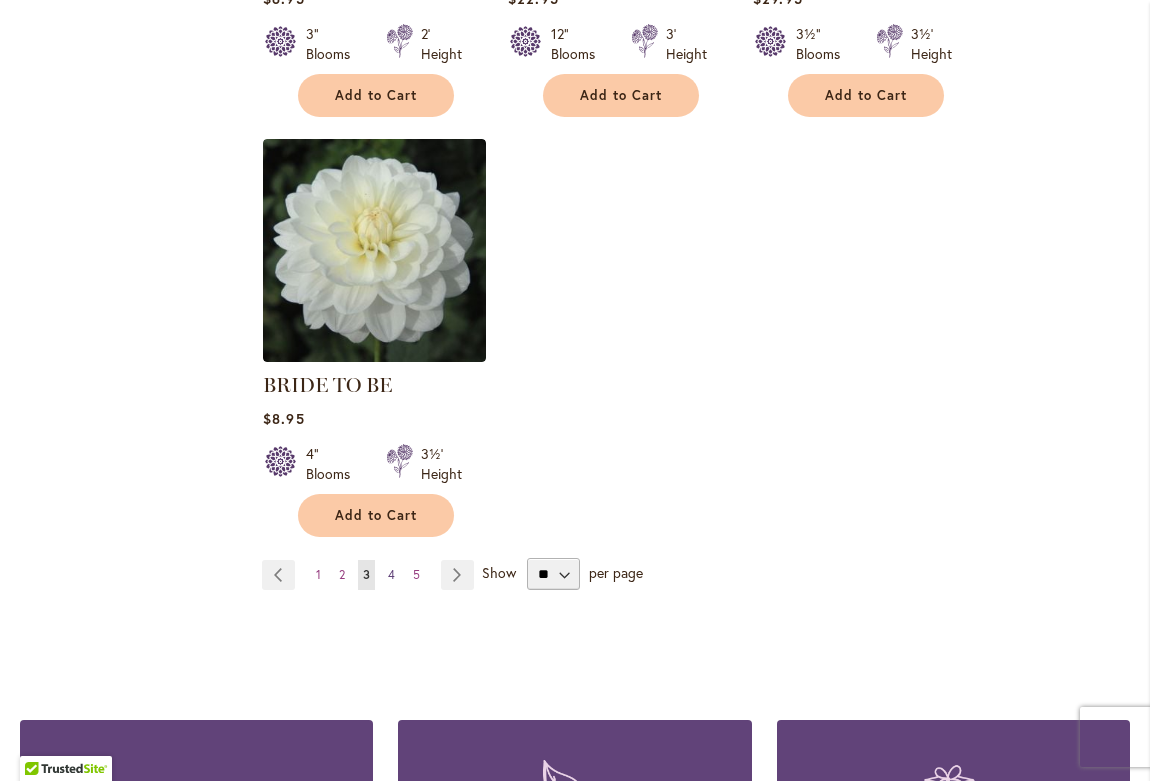 click on "4" at bounding box center (391, 574) 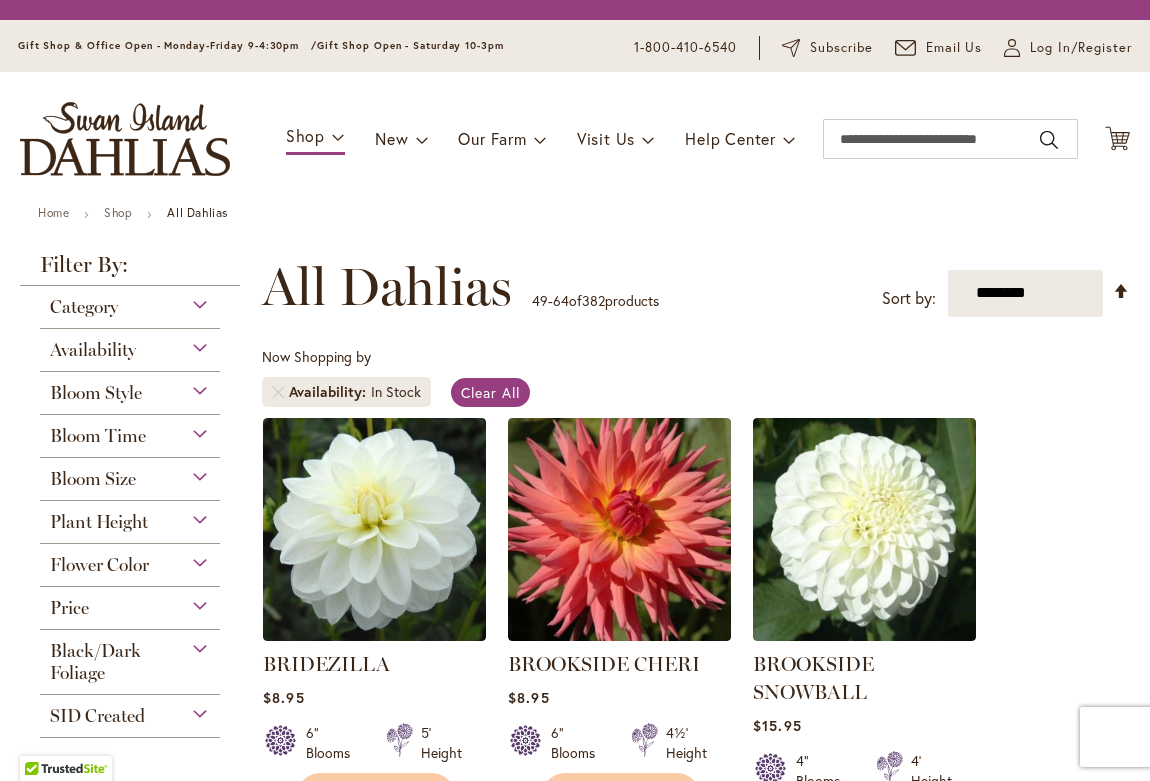 scroll, scrollTop: 0, scrollLeft: 0, axis: both 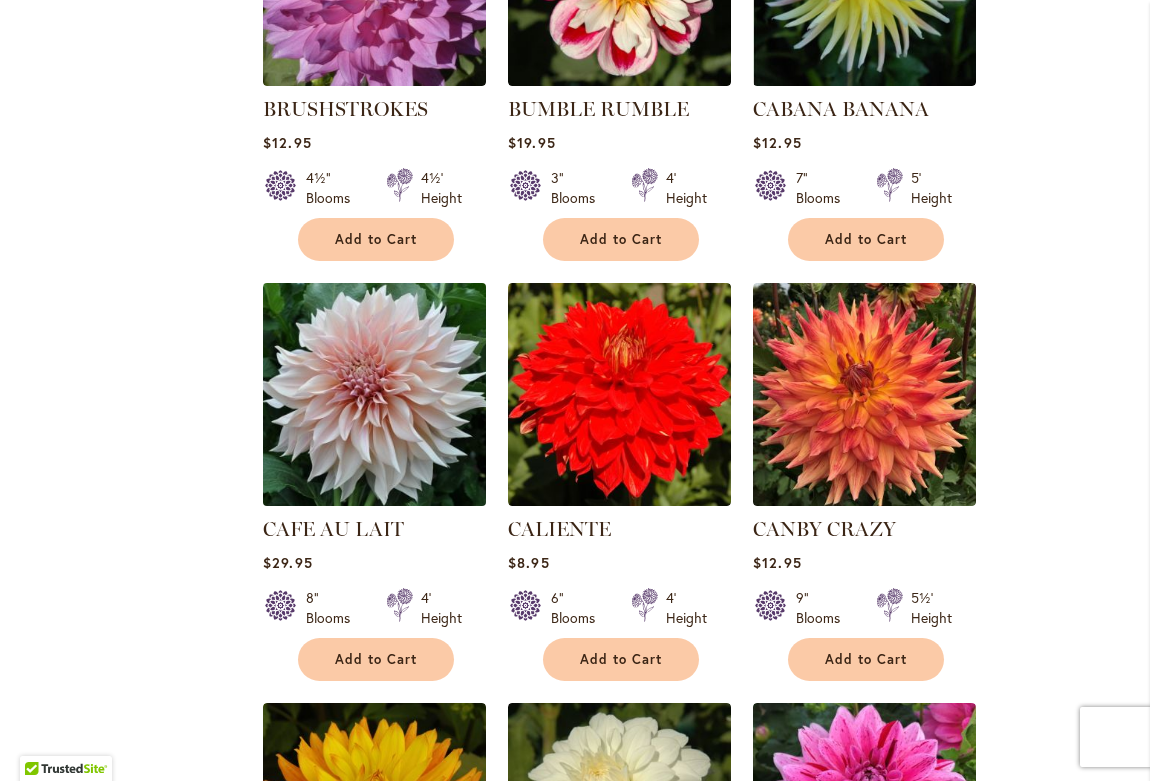 click at bounding box center (375, 394) 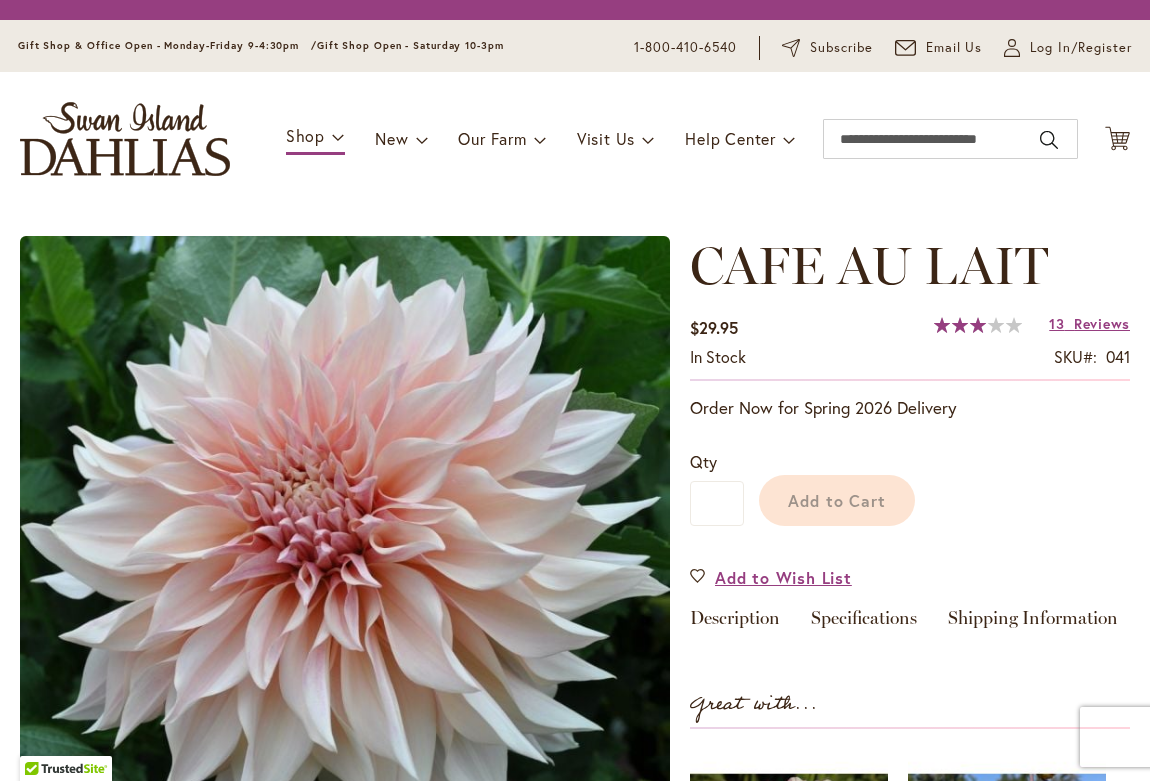 scroll, scrollTop: 0, scrollLeft: 0, axis: both 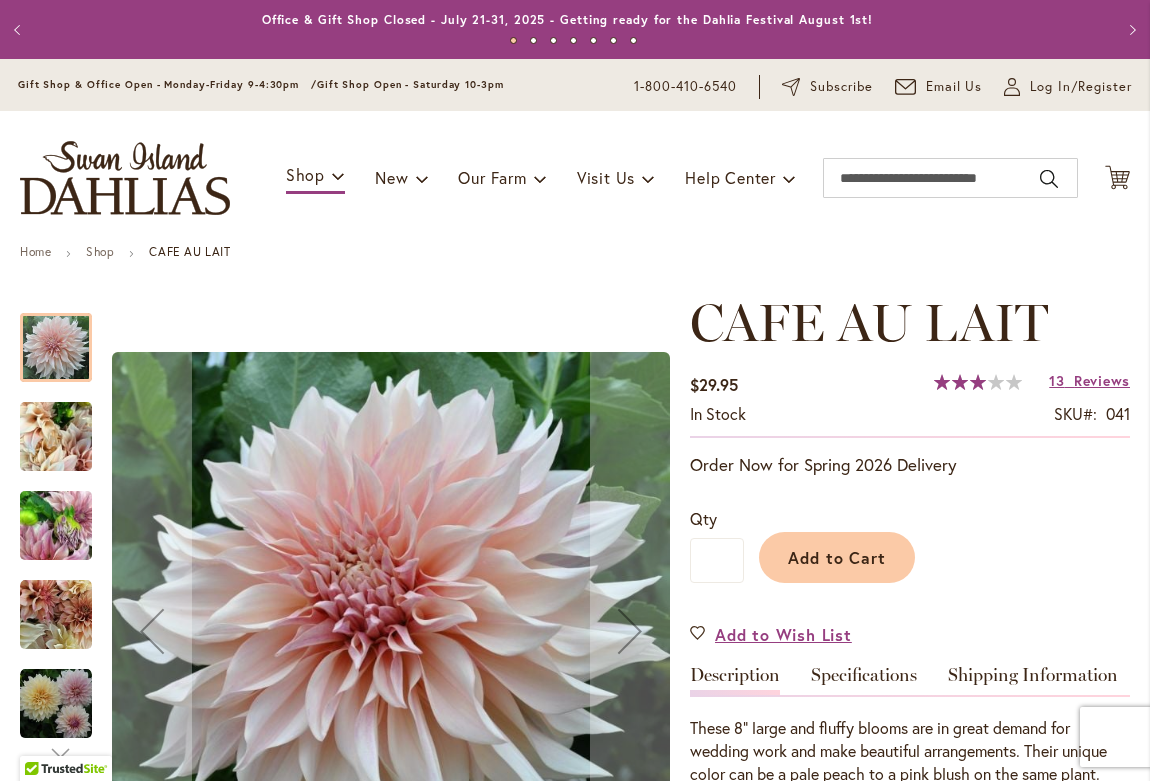 click at bounding box center (56, 437) 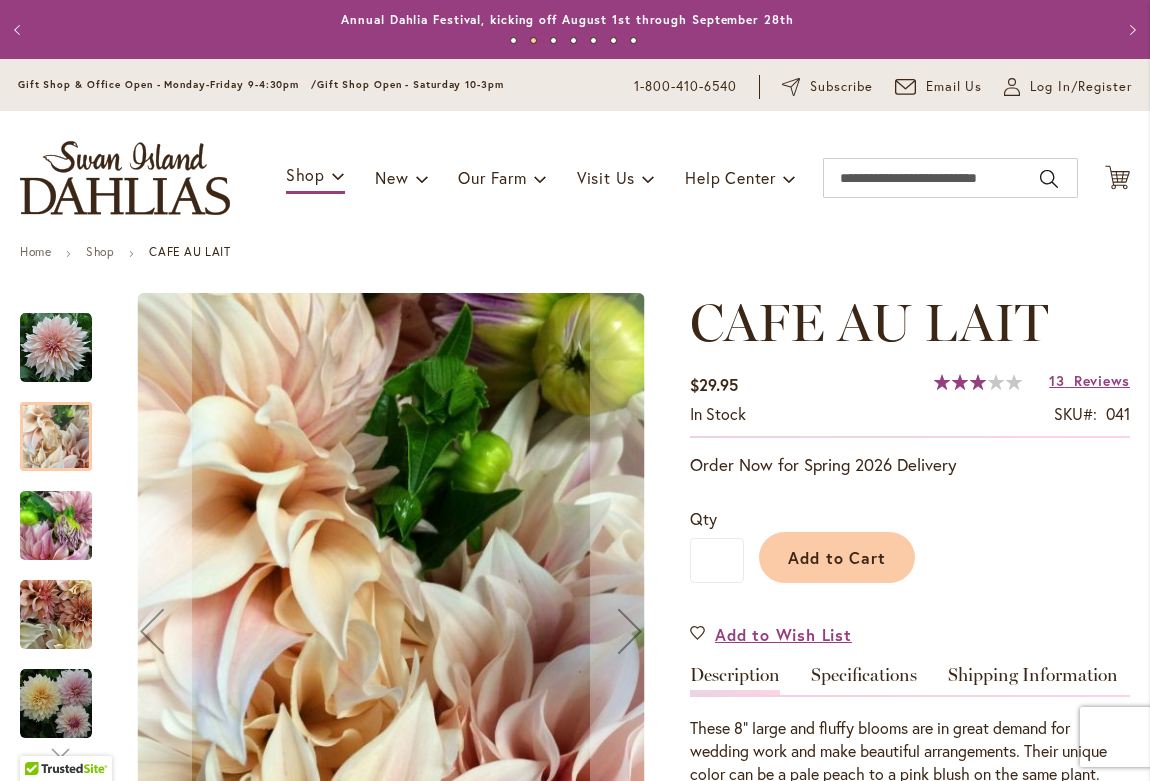 click at bounding box center [56, 526] 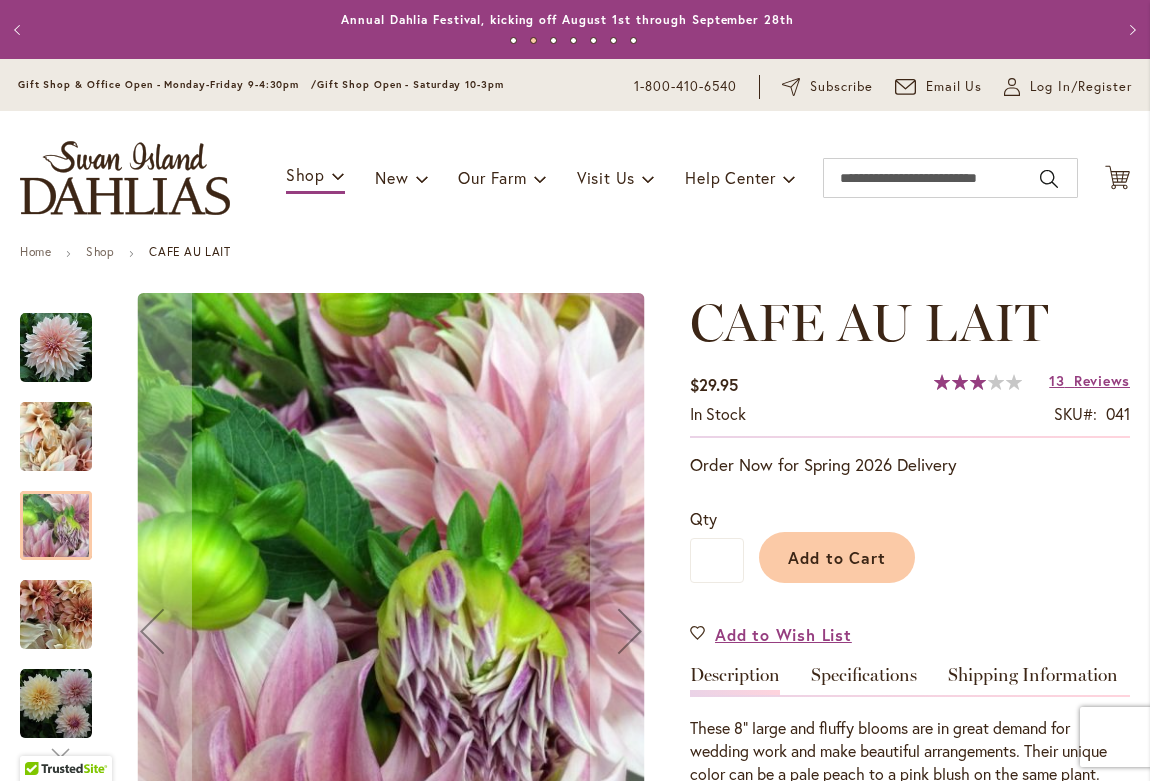 click at bounding box center [56, 615] 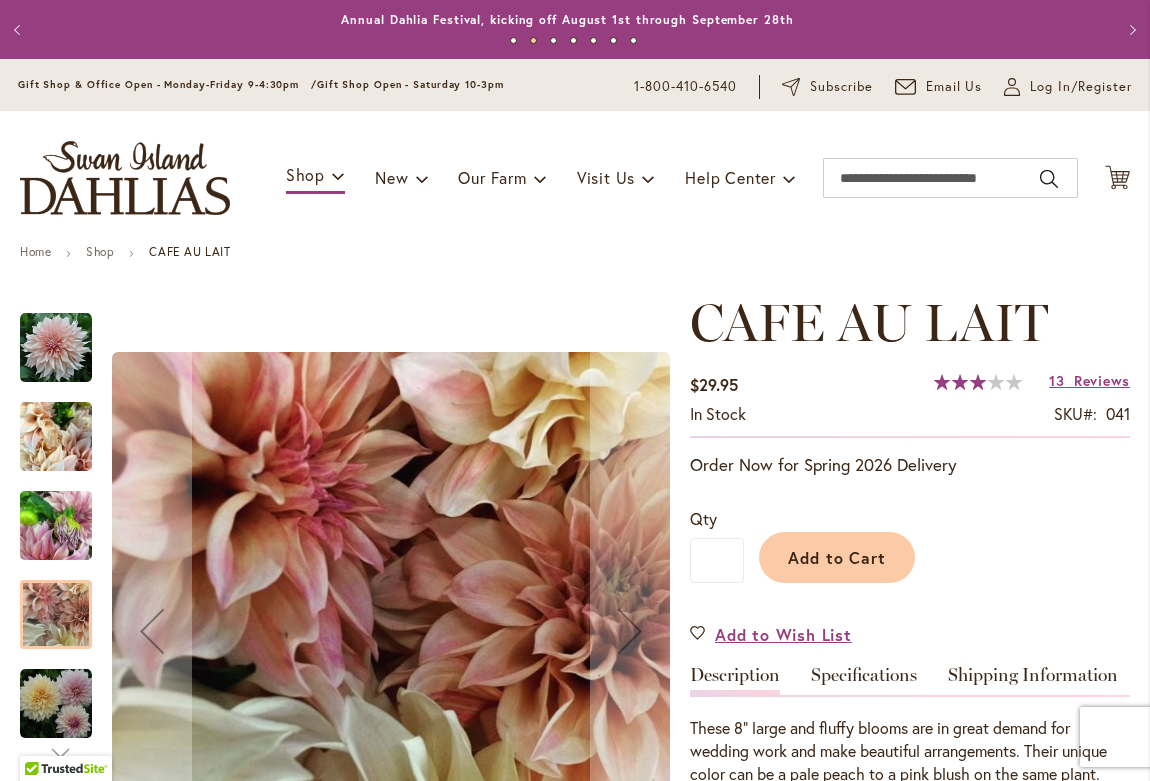 click at bounding box center [56, 704] 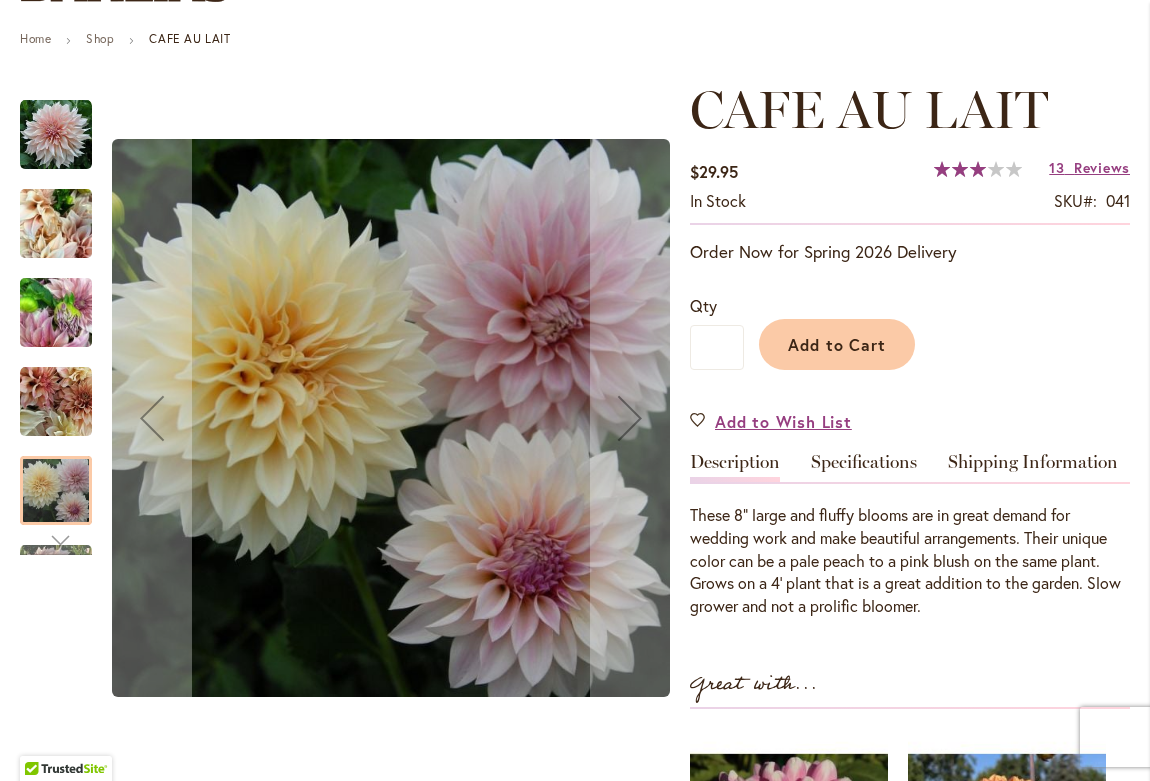 scroll, scrollTop: 350, scrollLeft: 0, axis: vertical 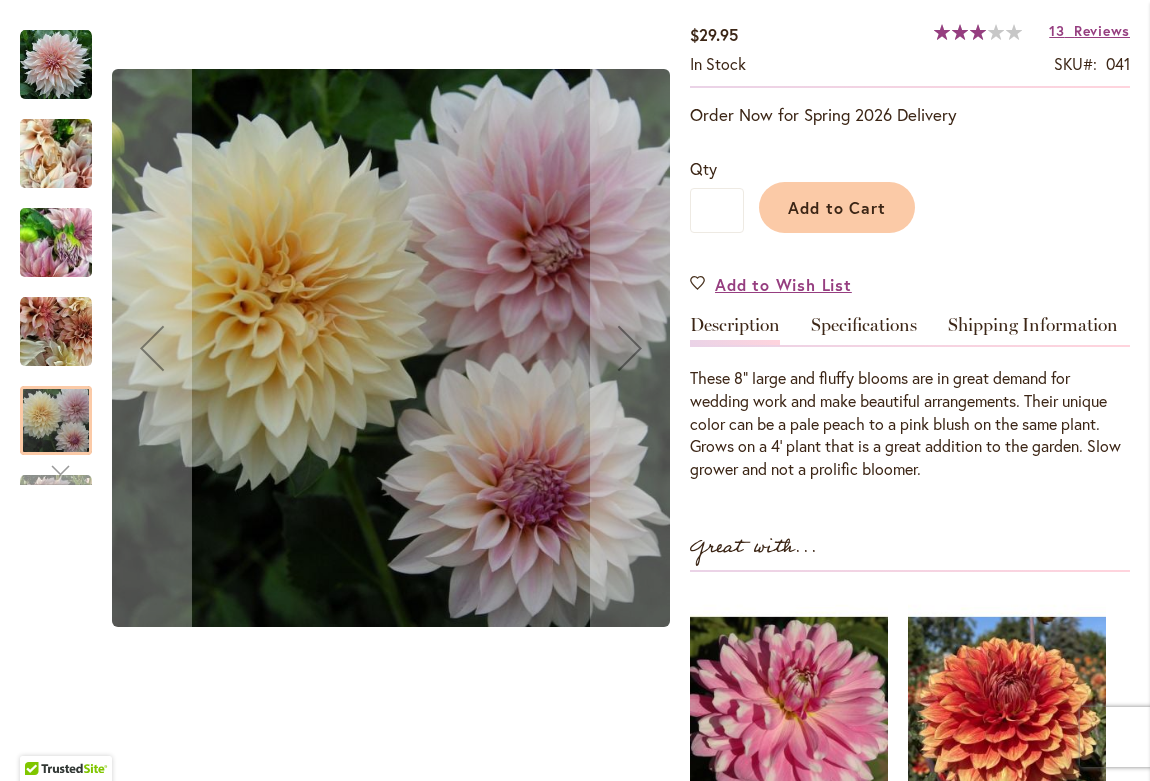 click at bounding box center (56, 470) 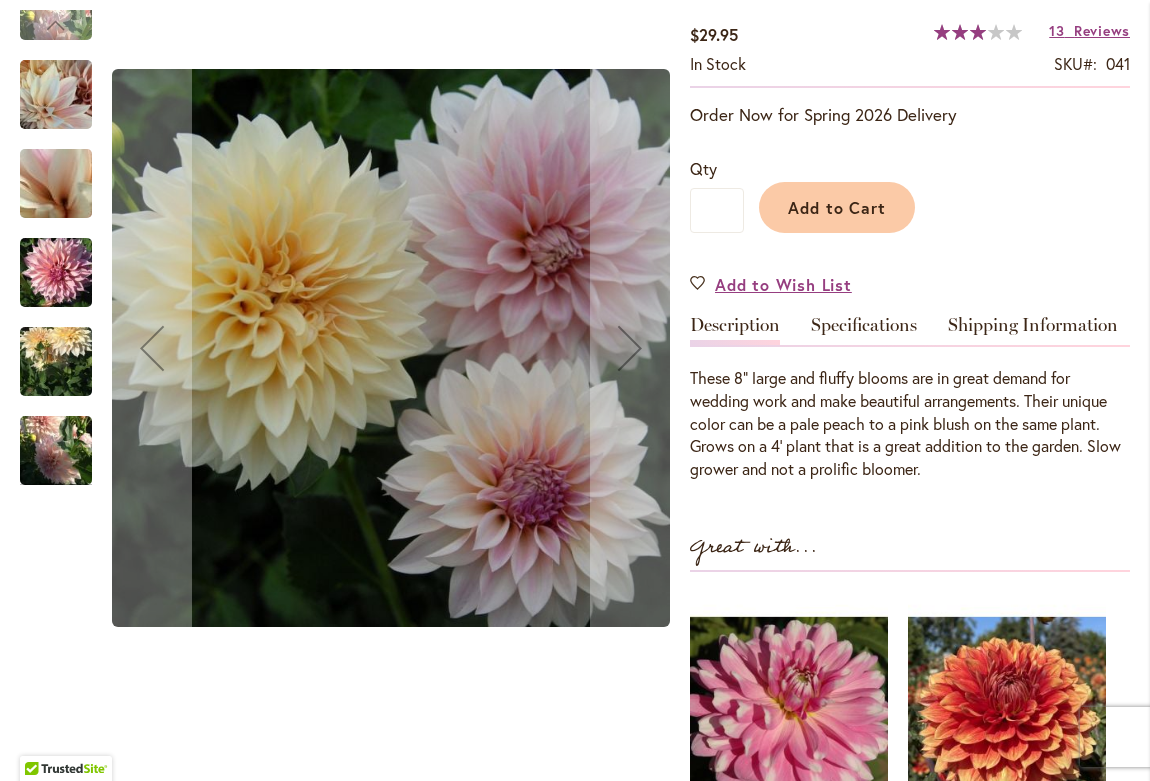 click at bounding box center (56, 451) 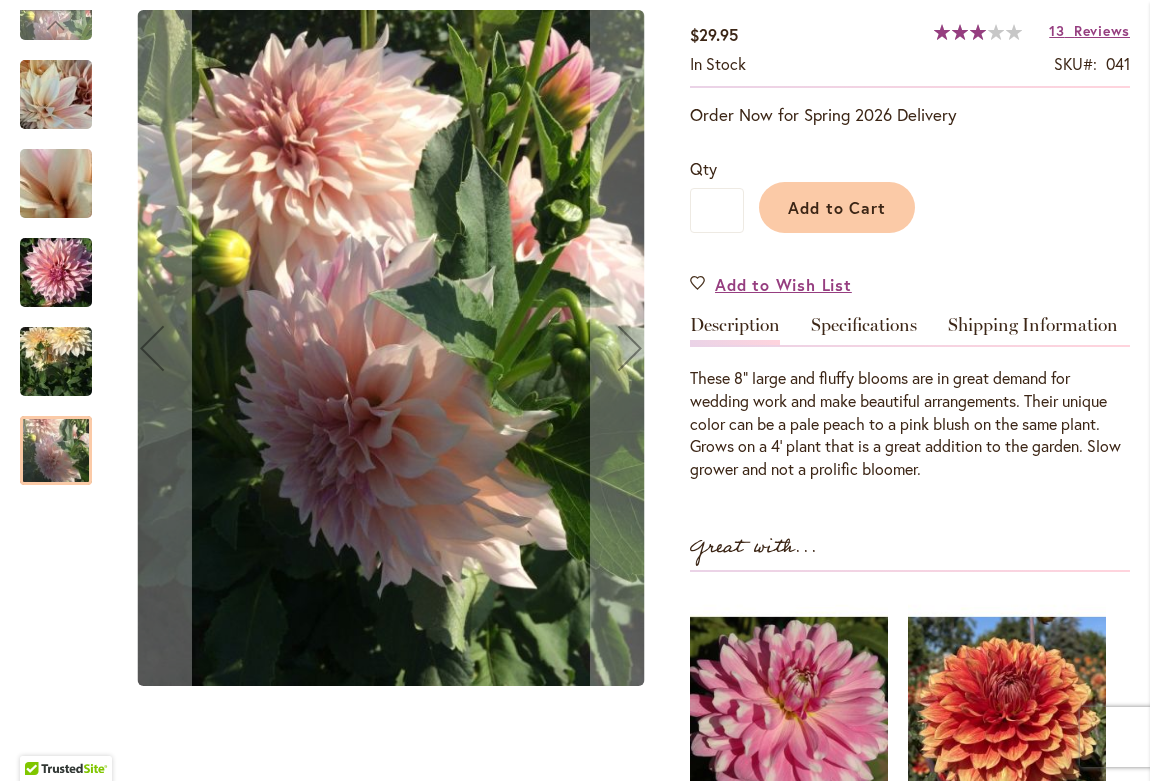 click at bounding box center [56, 362] 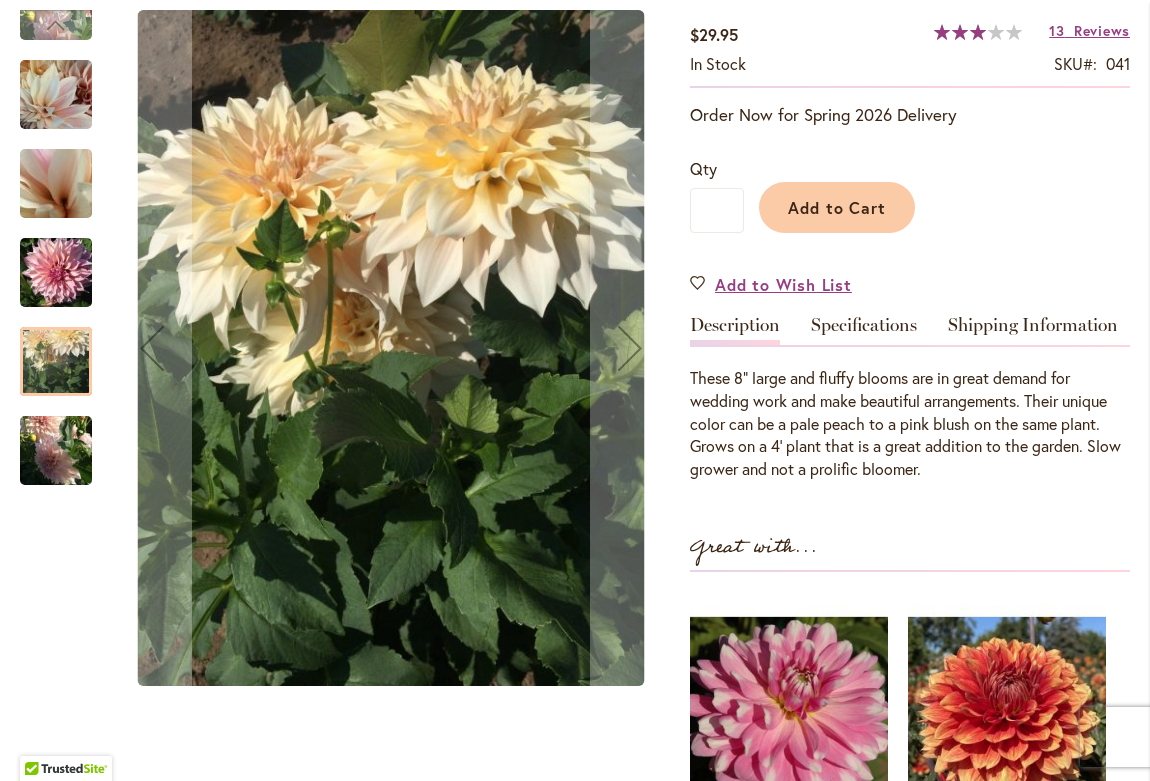 click at bounding box center [56, 273] 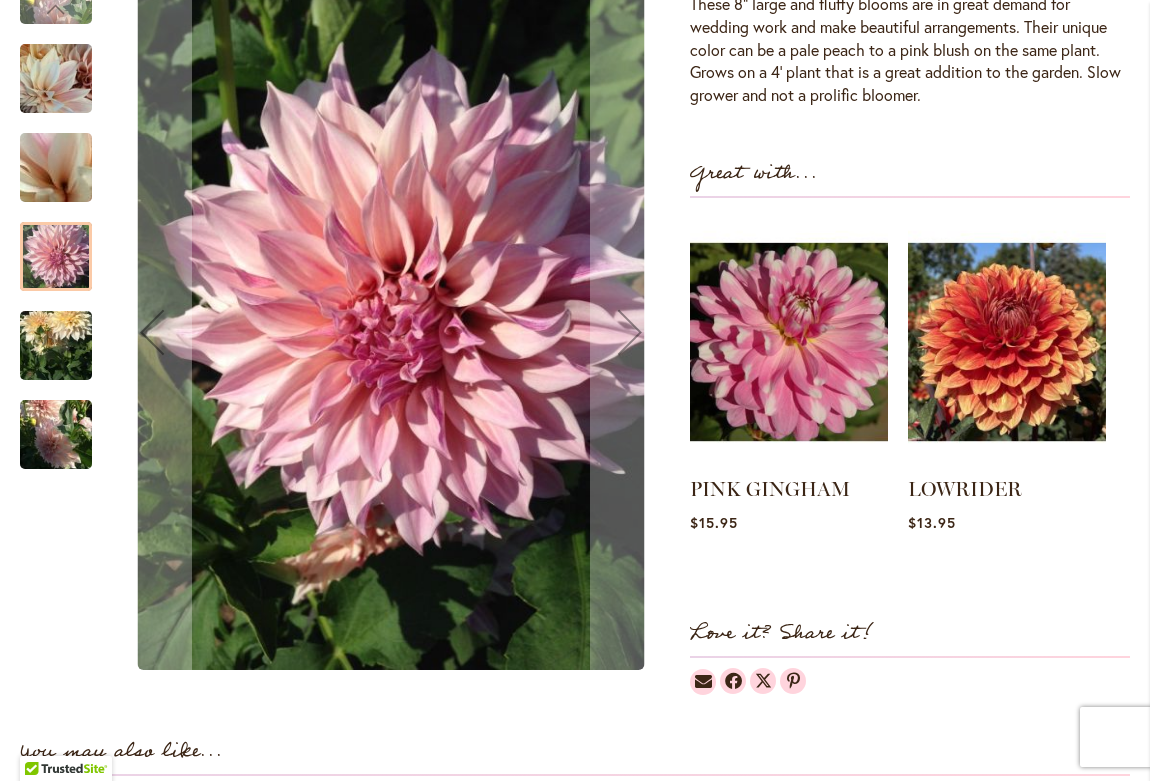 scroll, scrollTop: 1313, scrollLeft: 0, axis: vertical 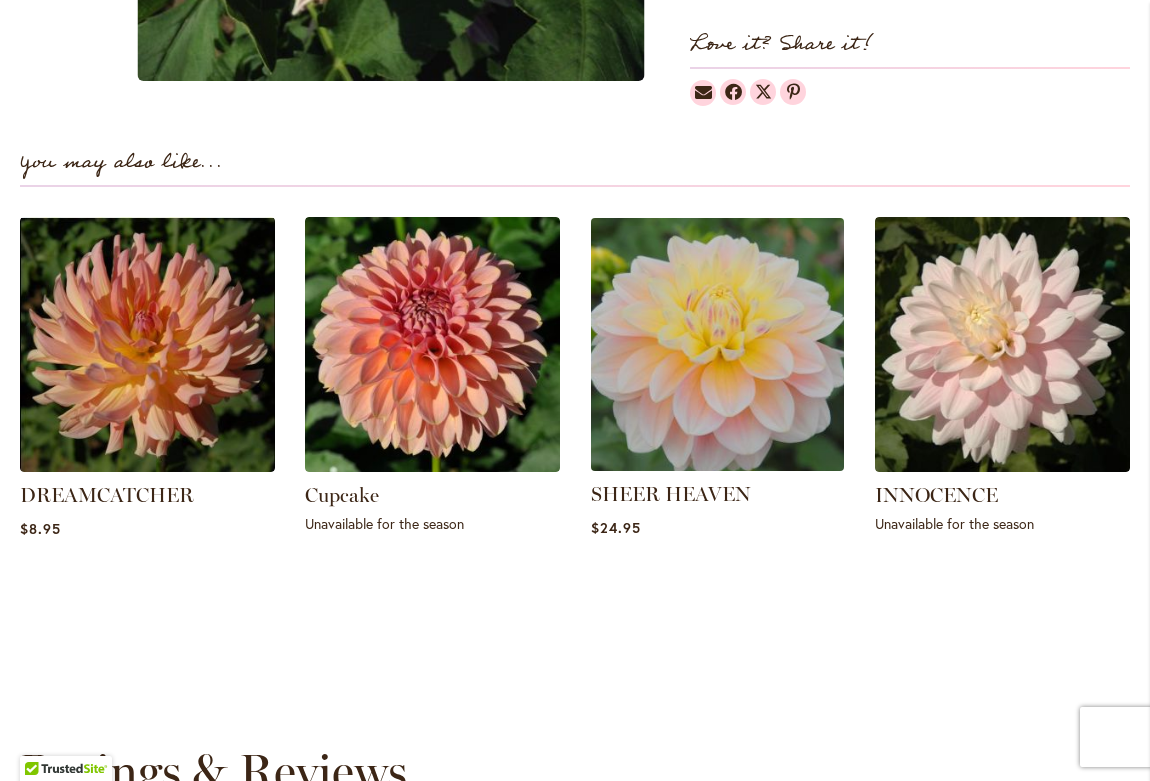 click at bounding box center [718, 344] 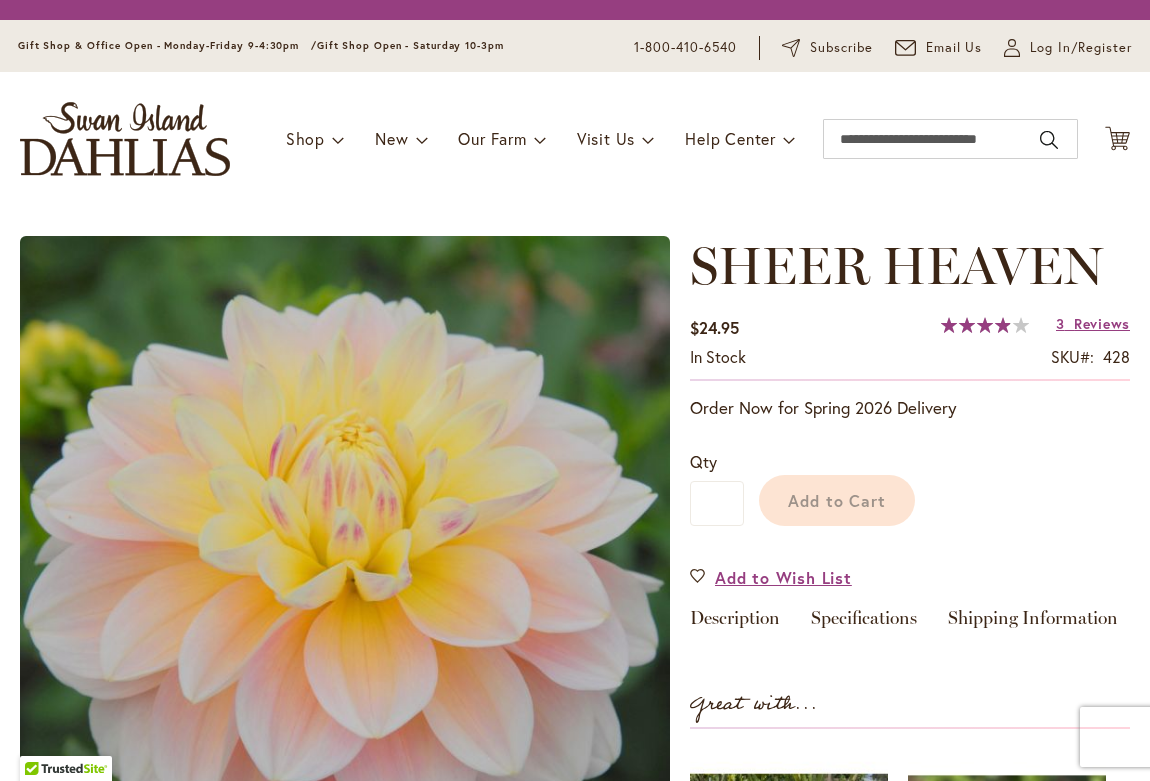 scroll, scrollTop: 0, scrollLeft: 0, axis: both 